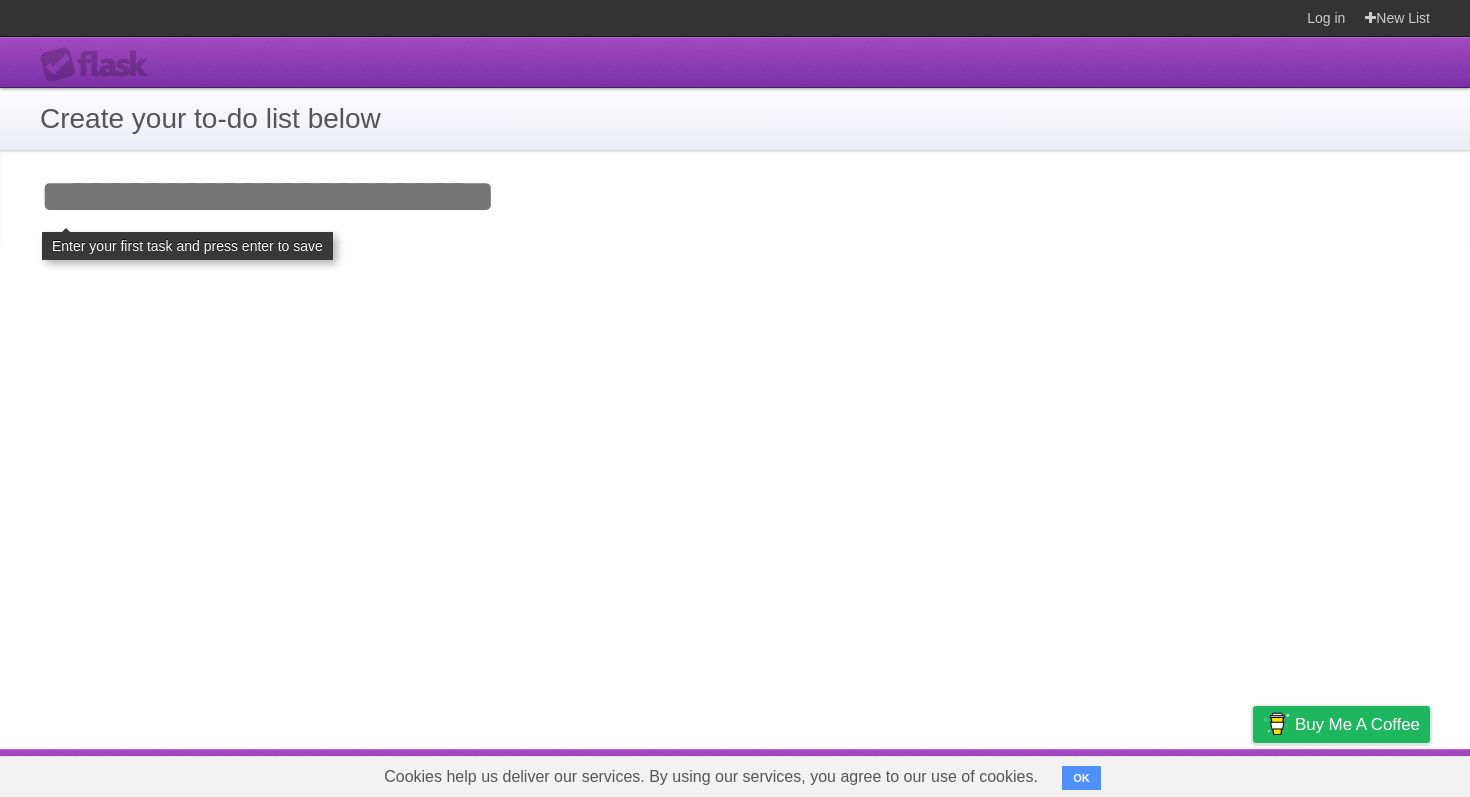 scroll, scrollTop: 0, scrollLeft: 0, axis: both 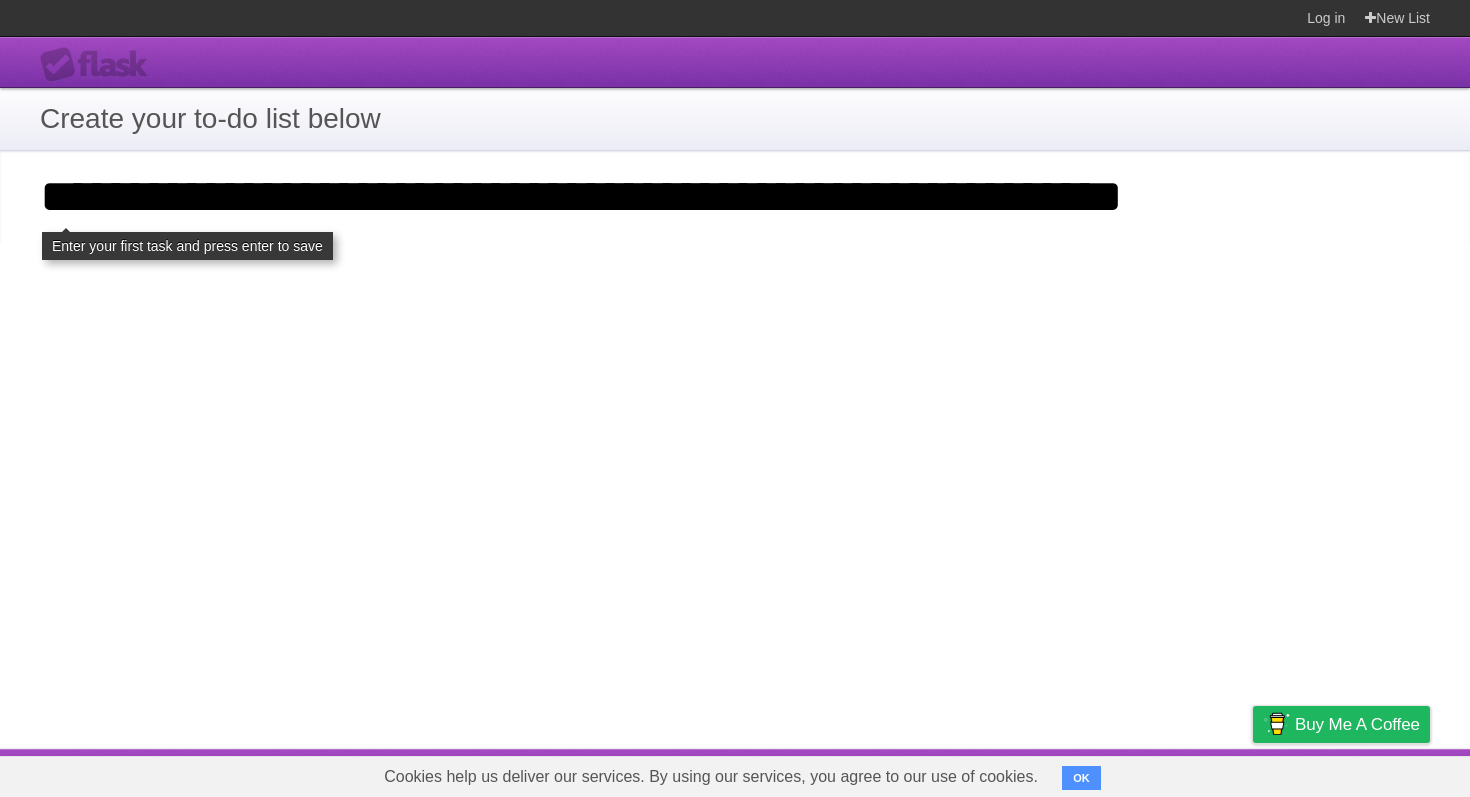 type on "**********" 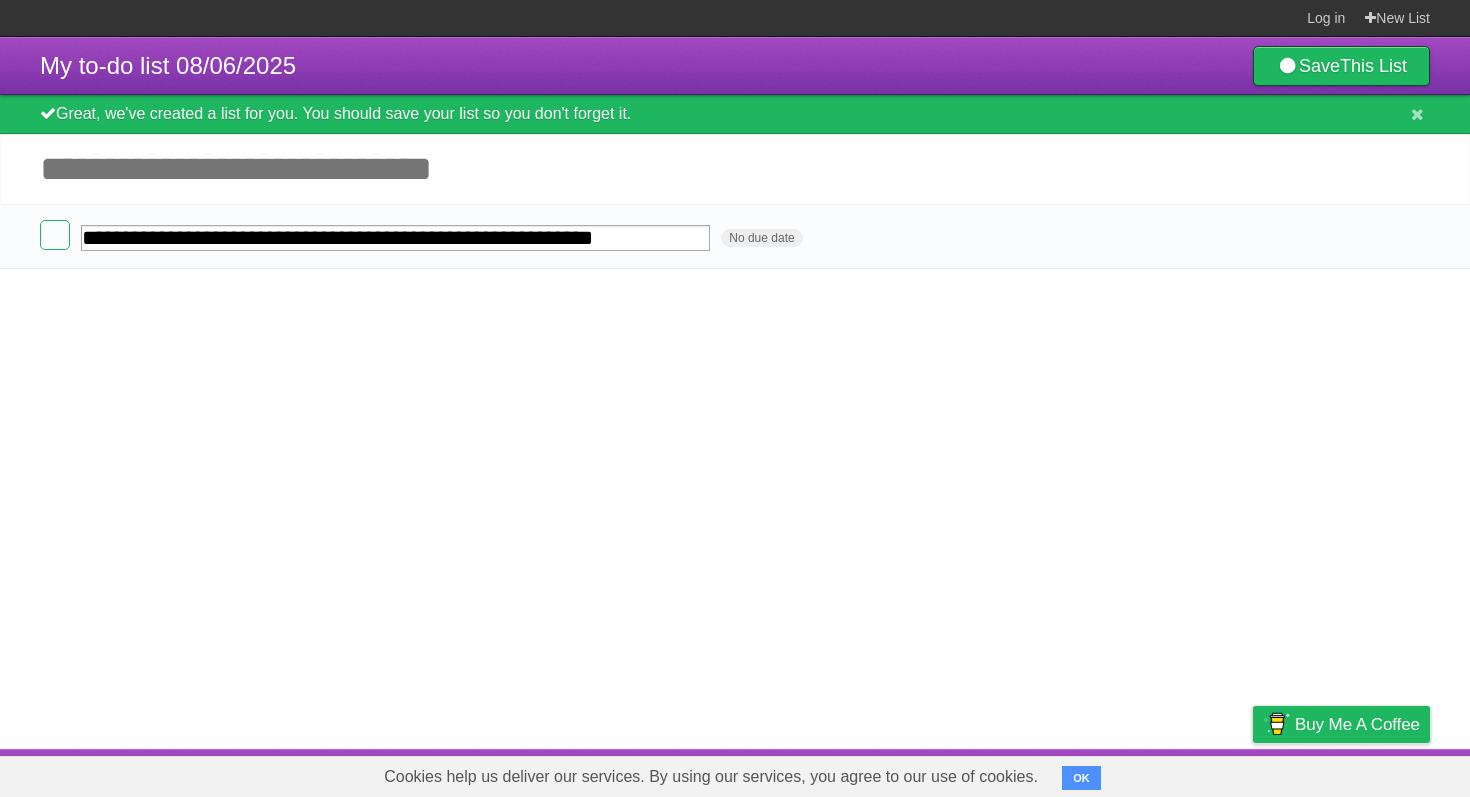 scroll, scrollTop: 0, scrollLeft: 0, axis: both 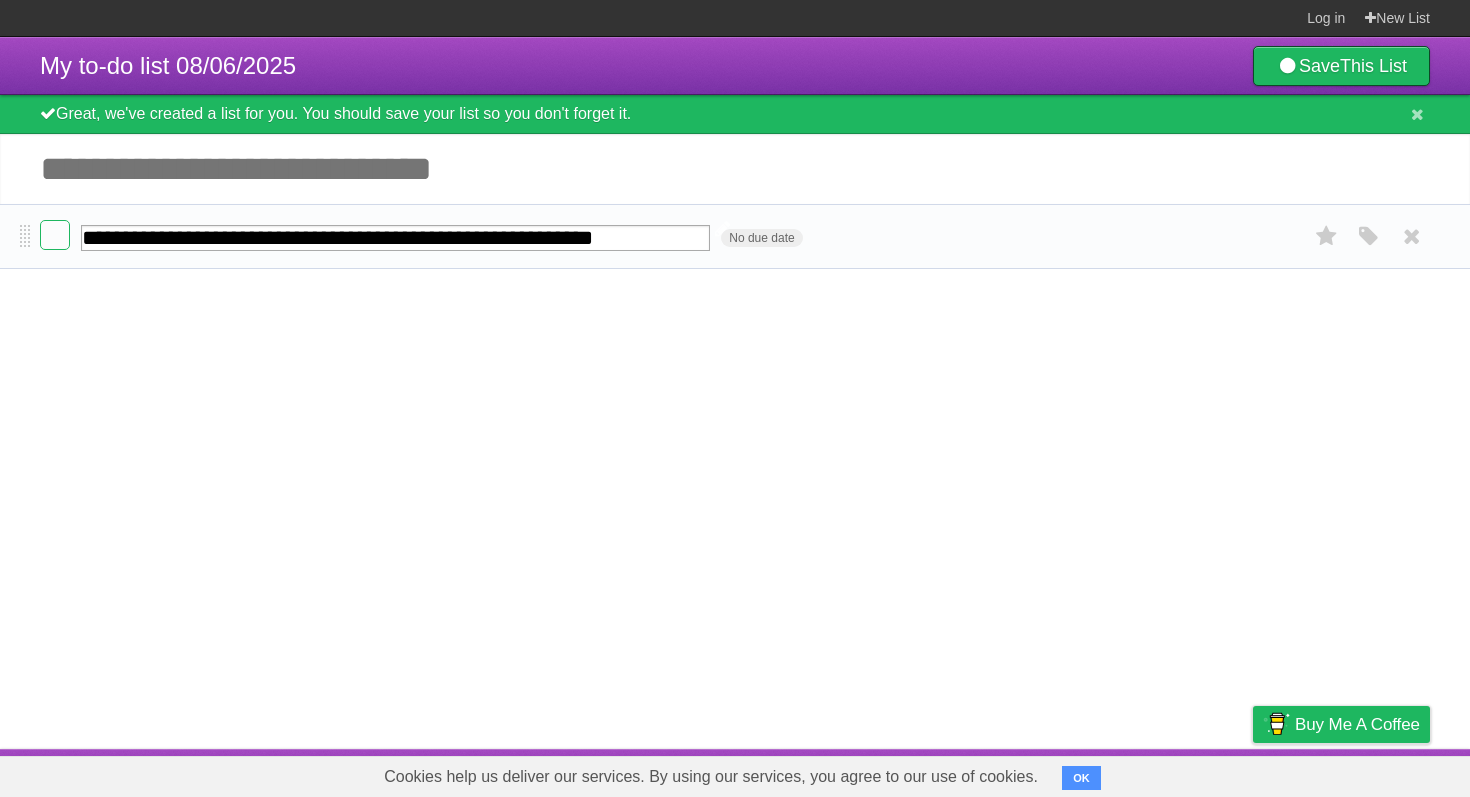 click on "**********" at bounding box center [395, 238] 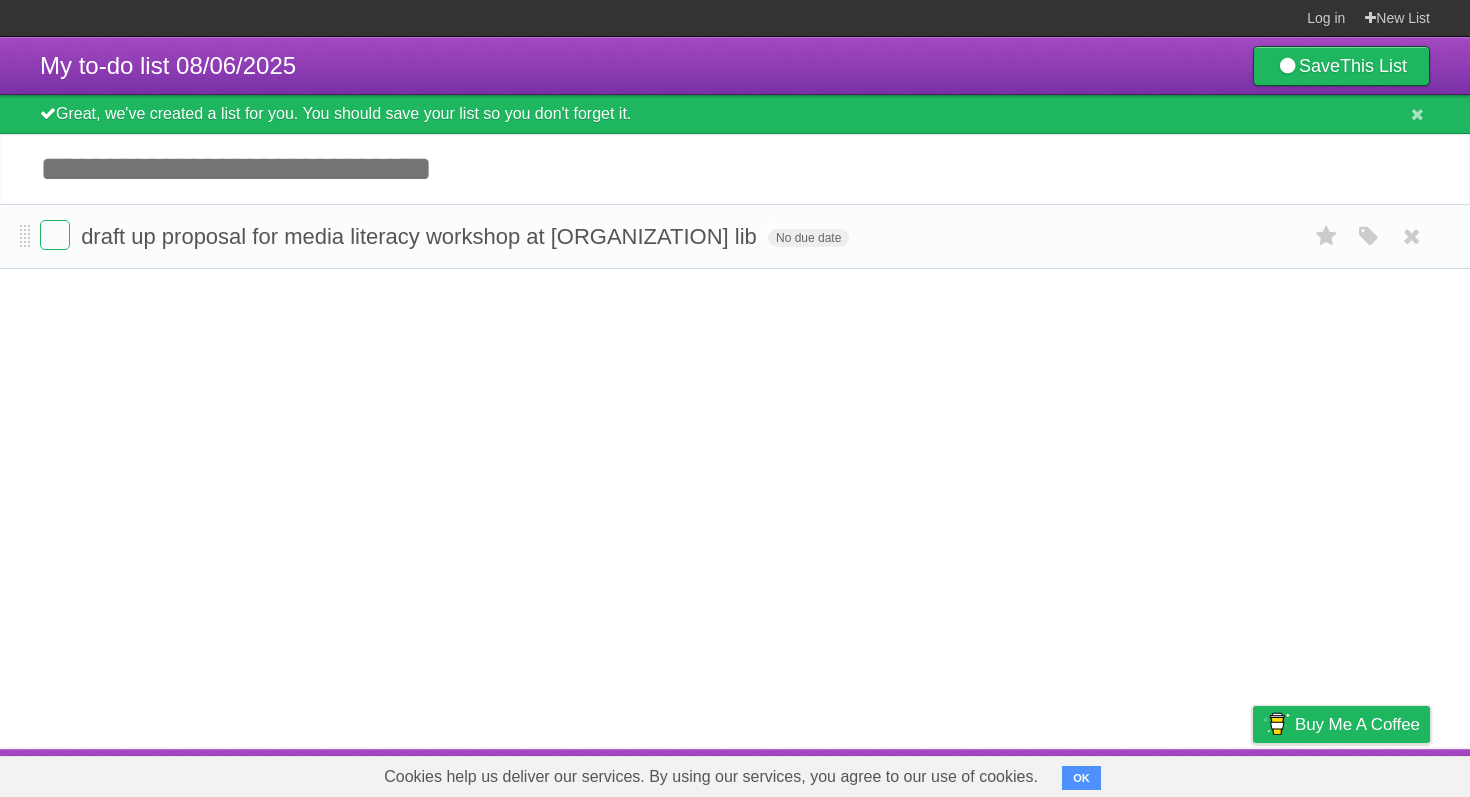 click on "My to-do list 08/06/2025
Save  This List
Great, we've created a list for you. You should save your list so you don't forget it.
Add another task
*********
draft up proposal for media literacy workshop at rbpc lib
No due date
White
Red
Blue
Green
Purple
Orange" at bounding box center (735, 393) 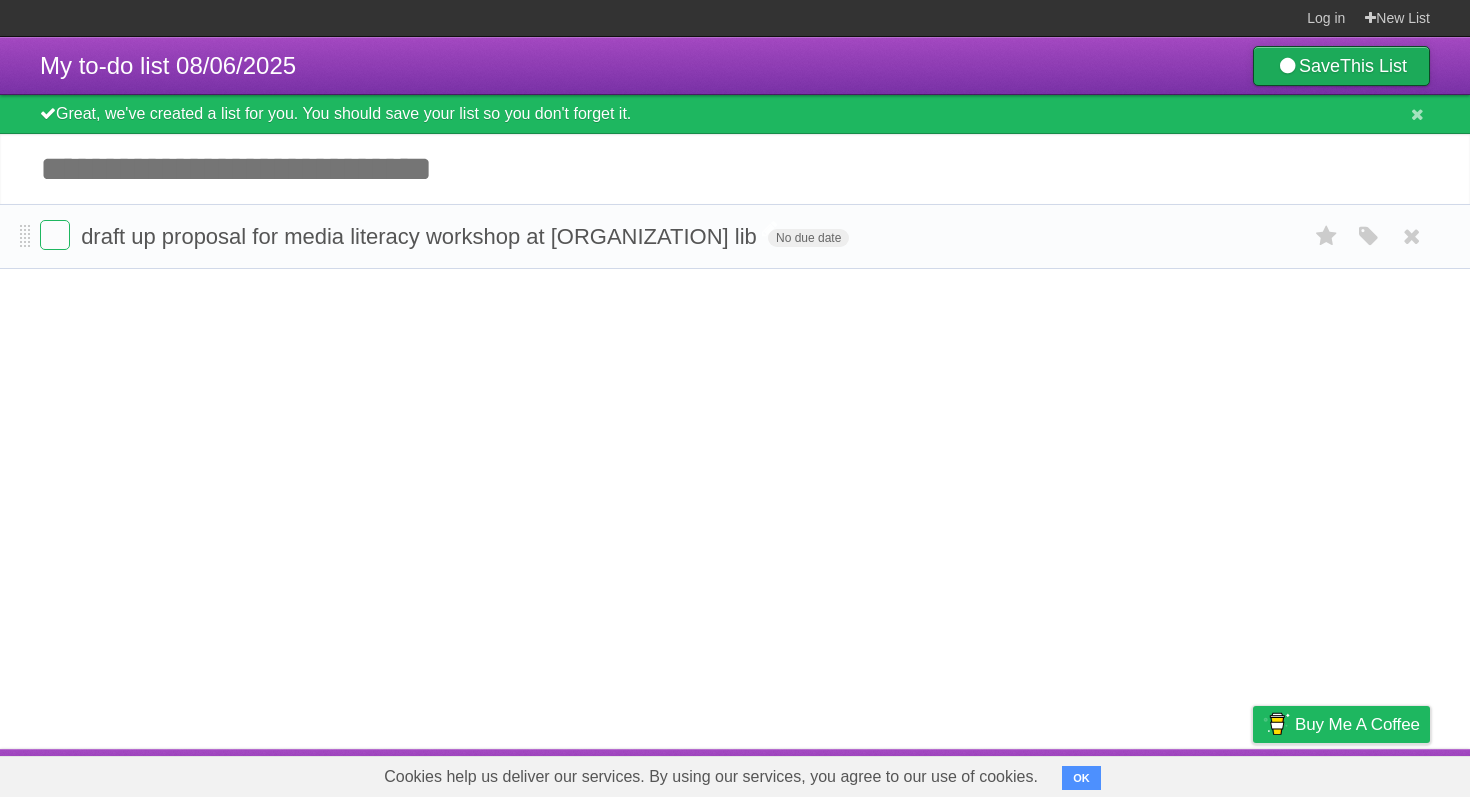 click on "Save  This List" at bounding box center (1341, 66) 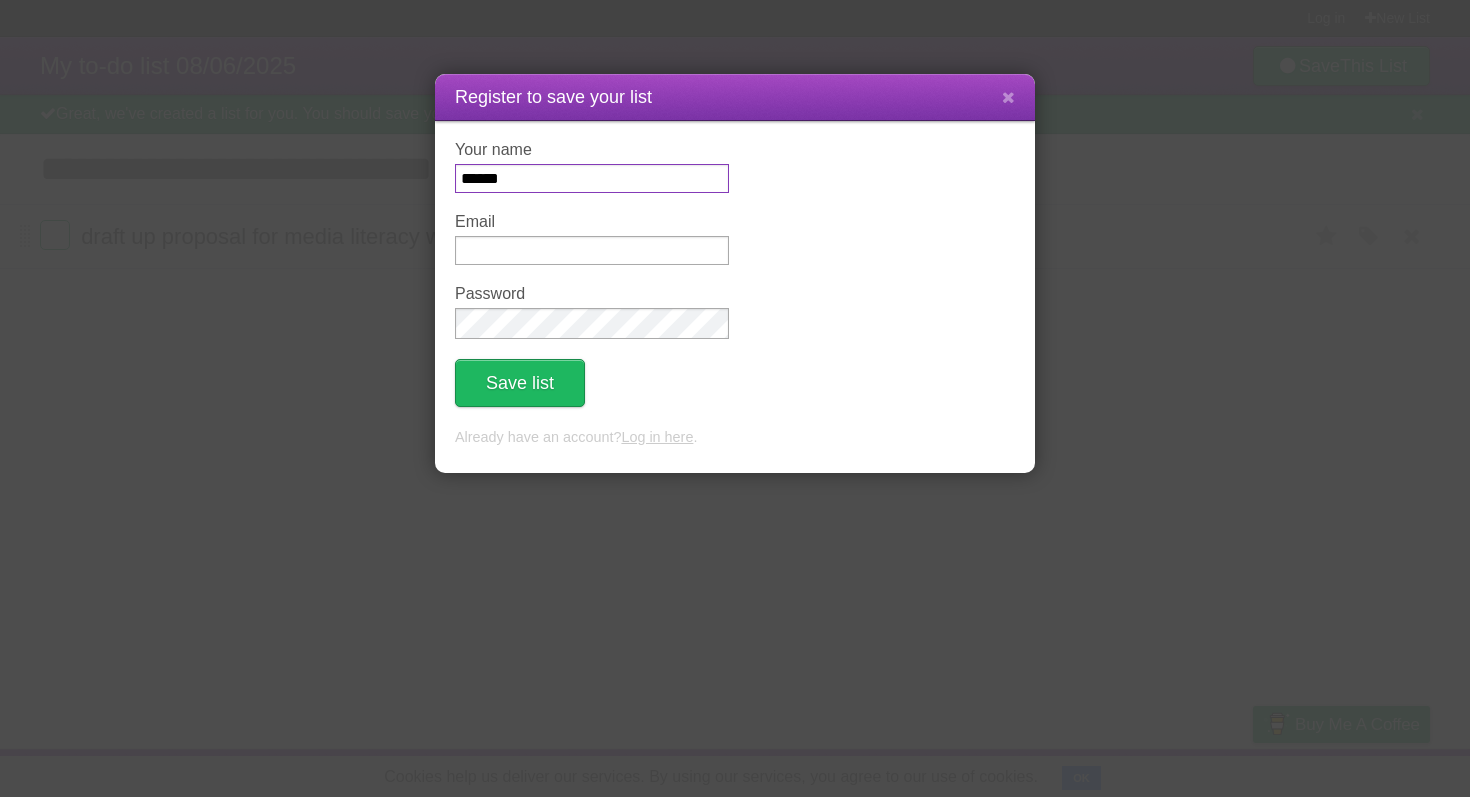 type on "******" 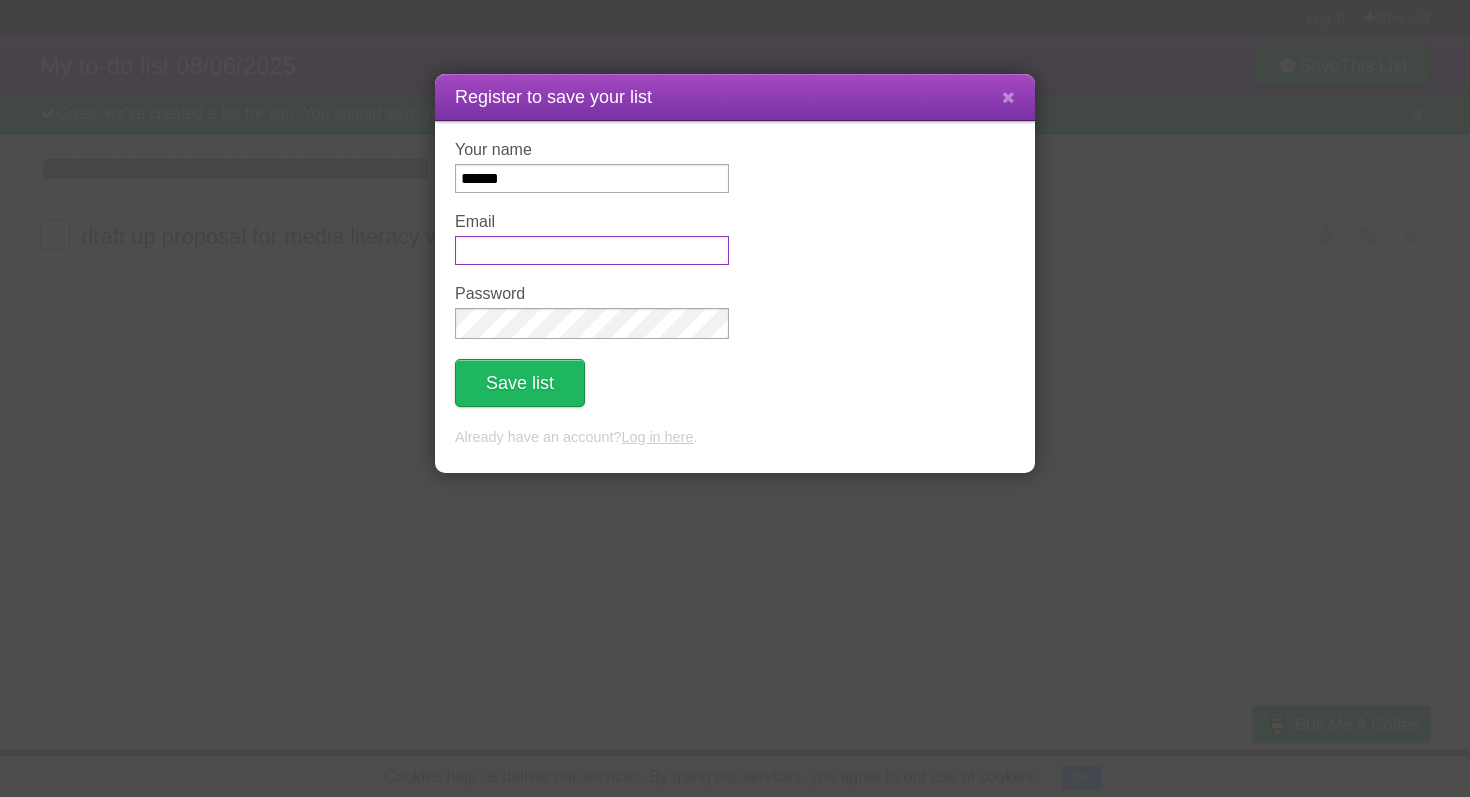 click on "Email" at bounding box center [592, 250] 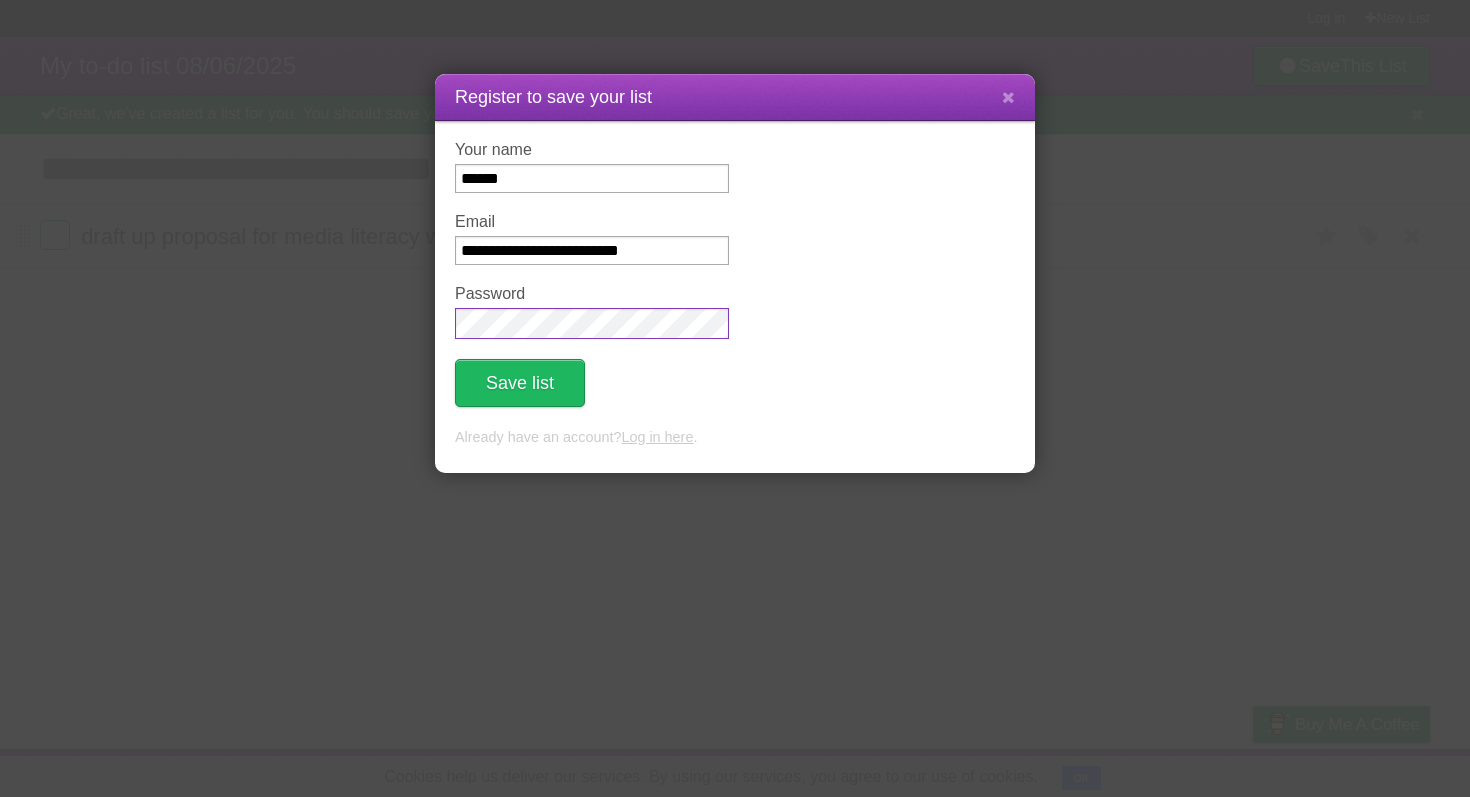 click on "Save list" at bounding box center (520, 383) 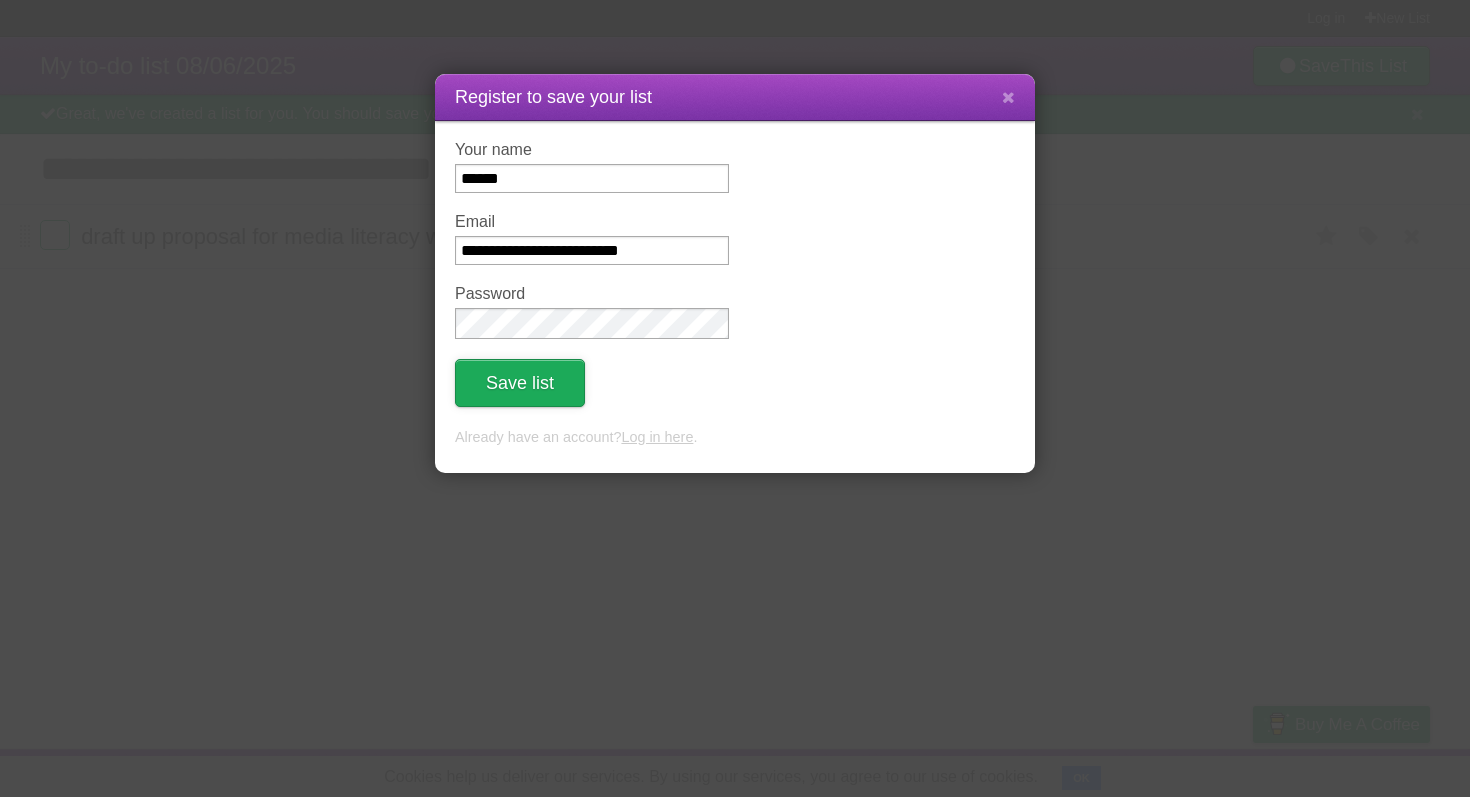 click on "Save list" at bounding box center (520, 383) 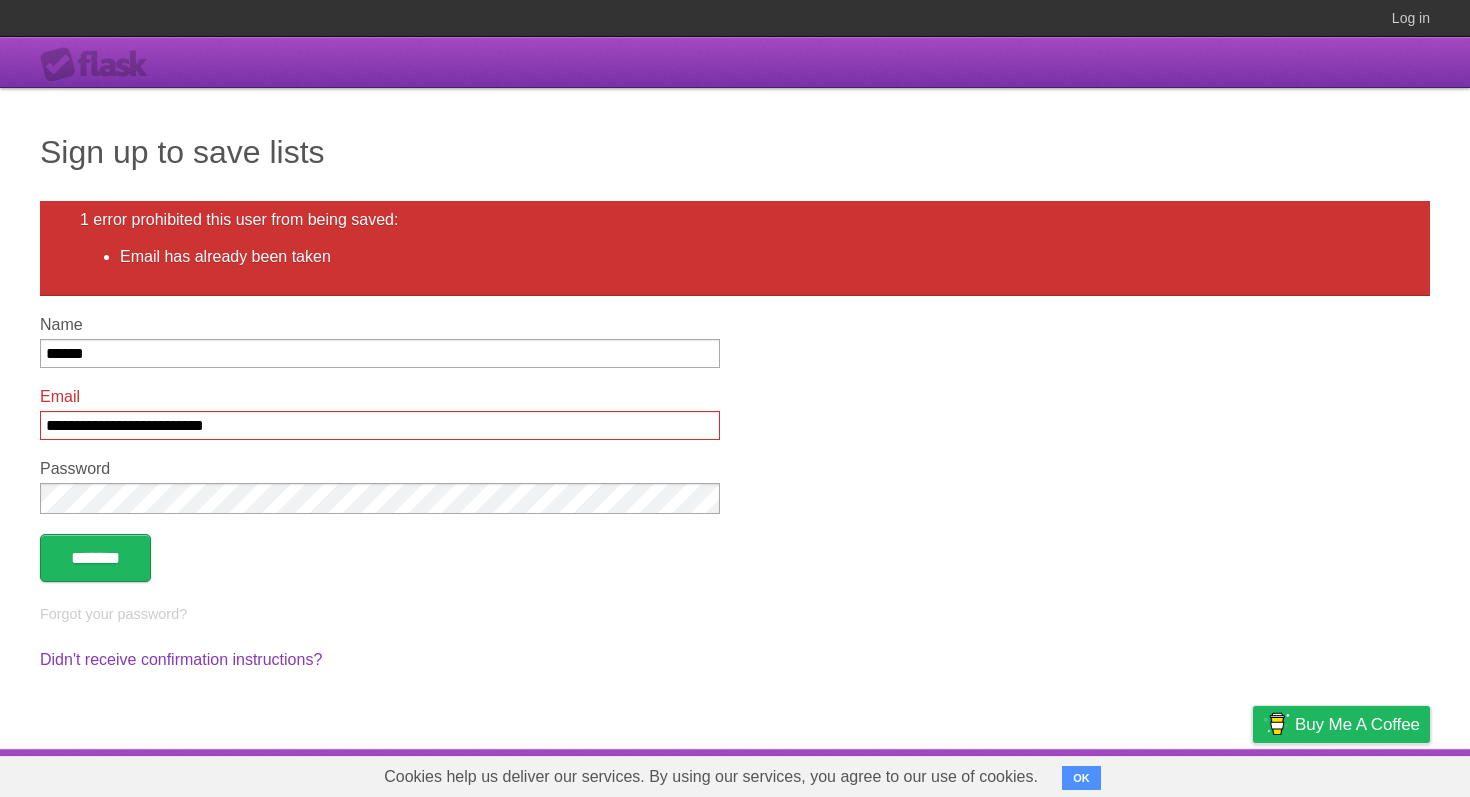 scroll, scrollTop: 0, scrollLeft: 0, axis: both 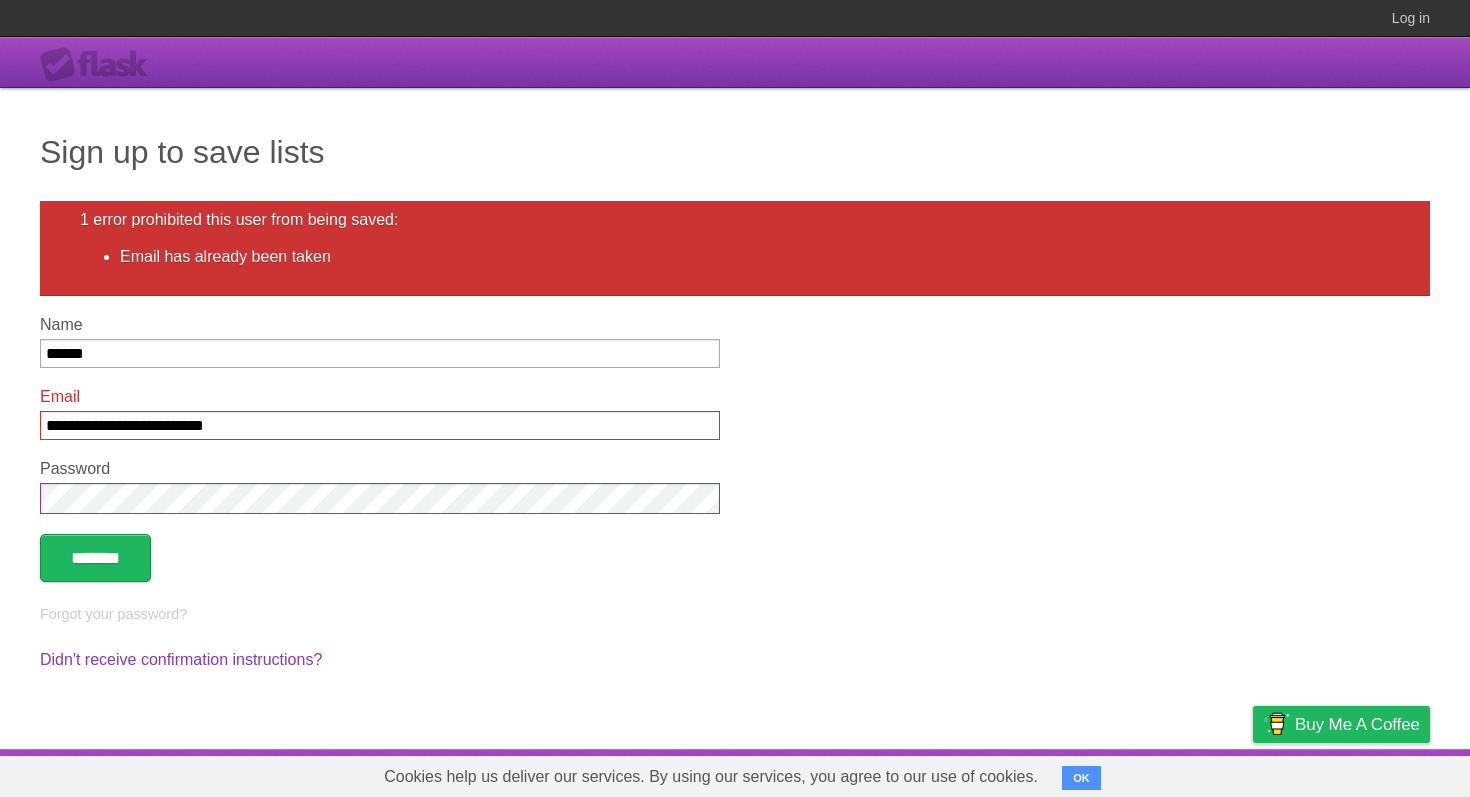 click on "*******" at bounding box center (95, 558) 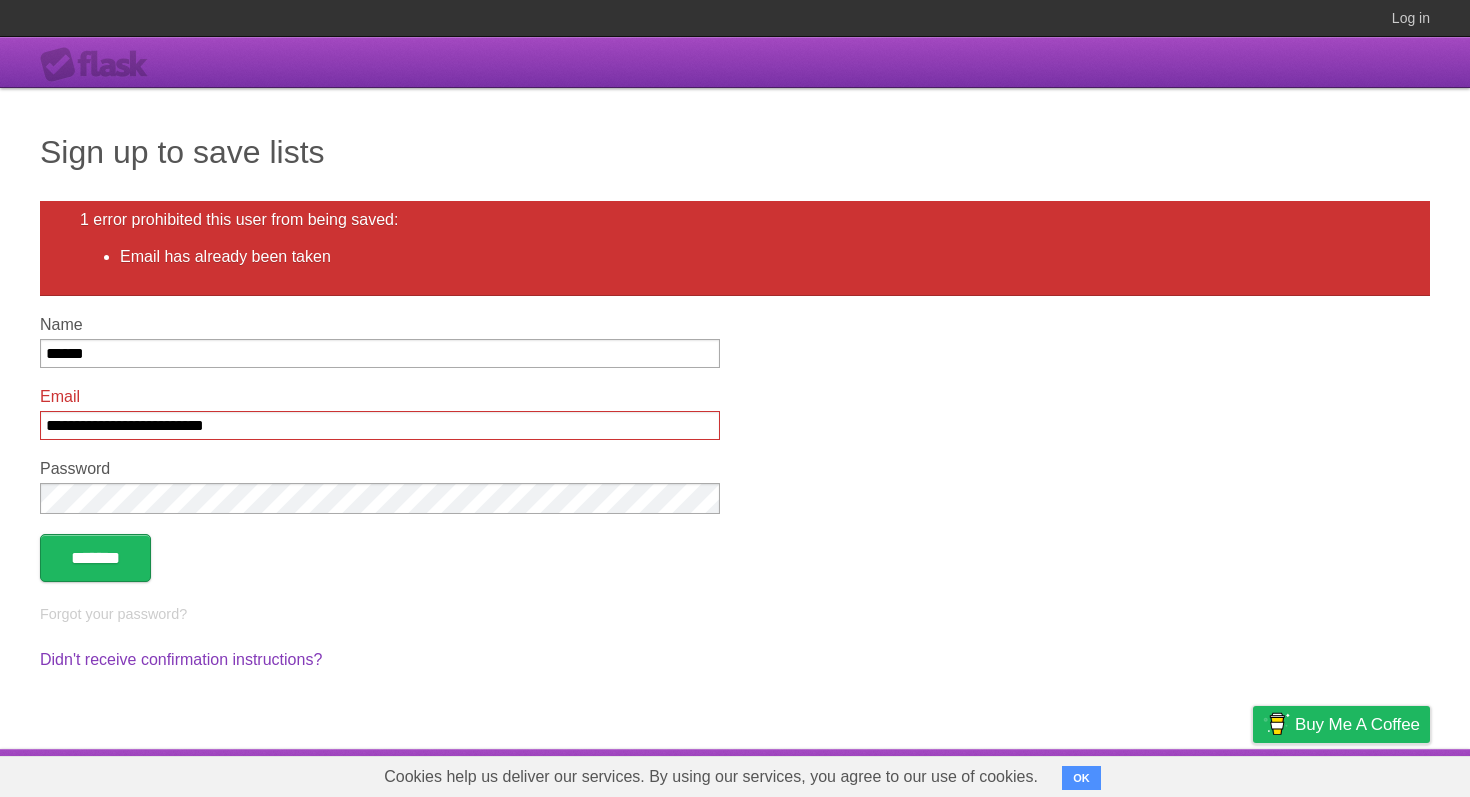 scroll, scrollTop: 0, scrollLeft: 0, axis: both 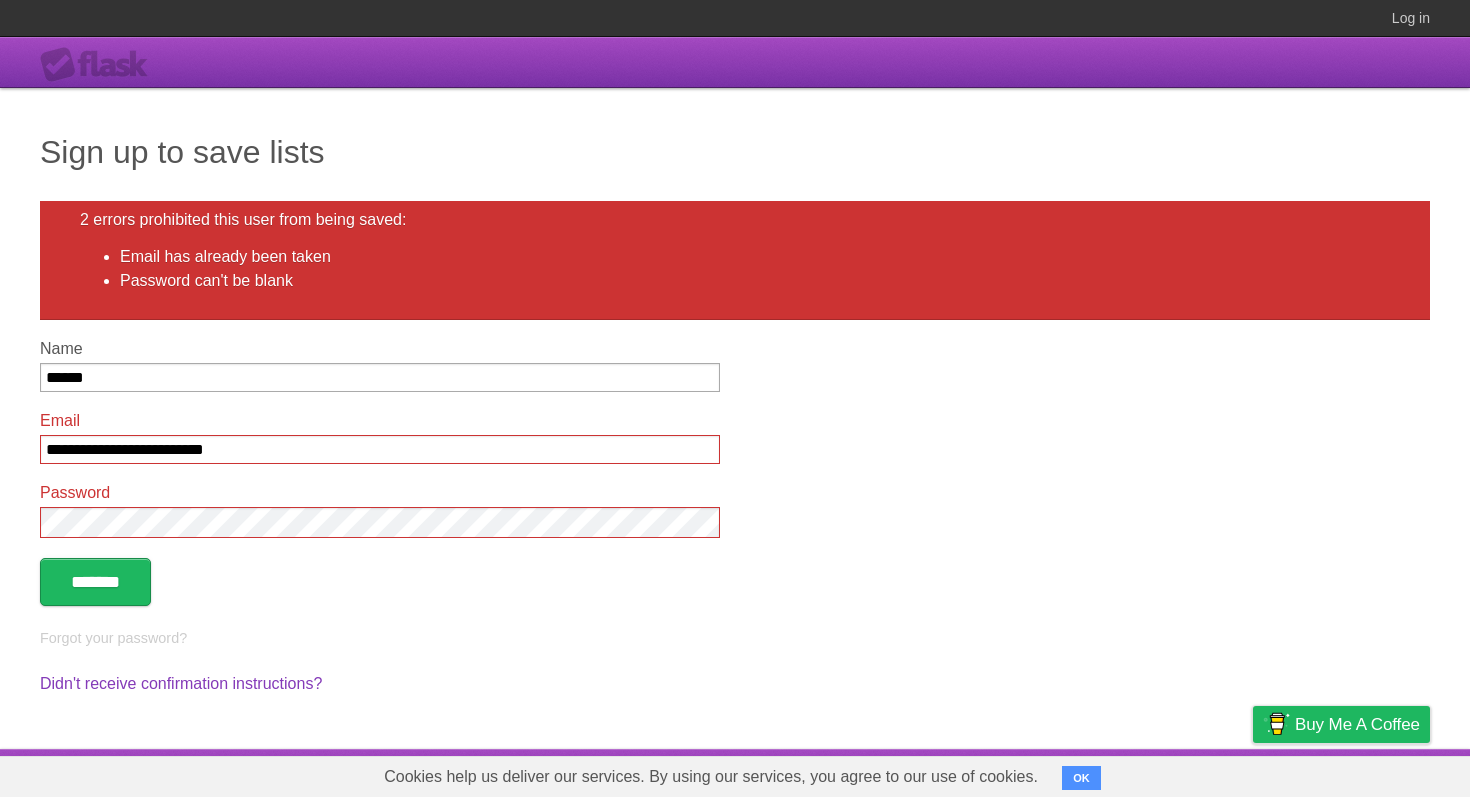 click on "*******" at bounding box center [95, 582] 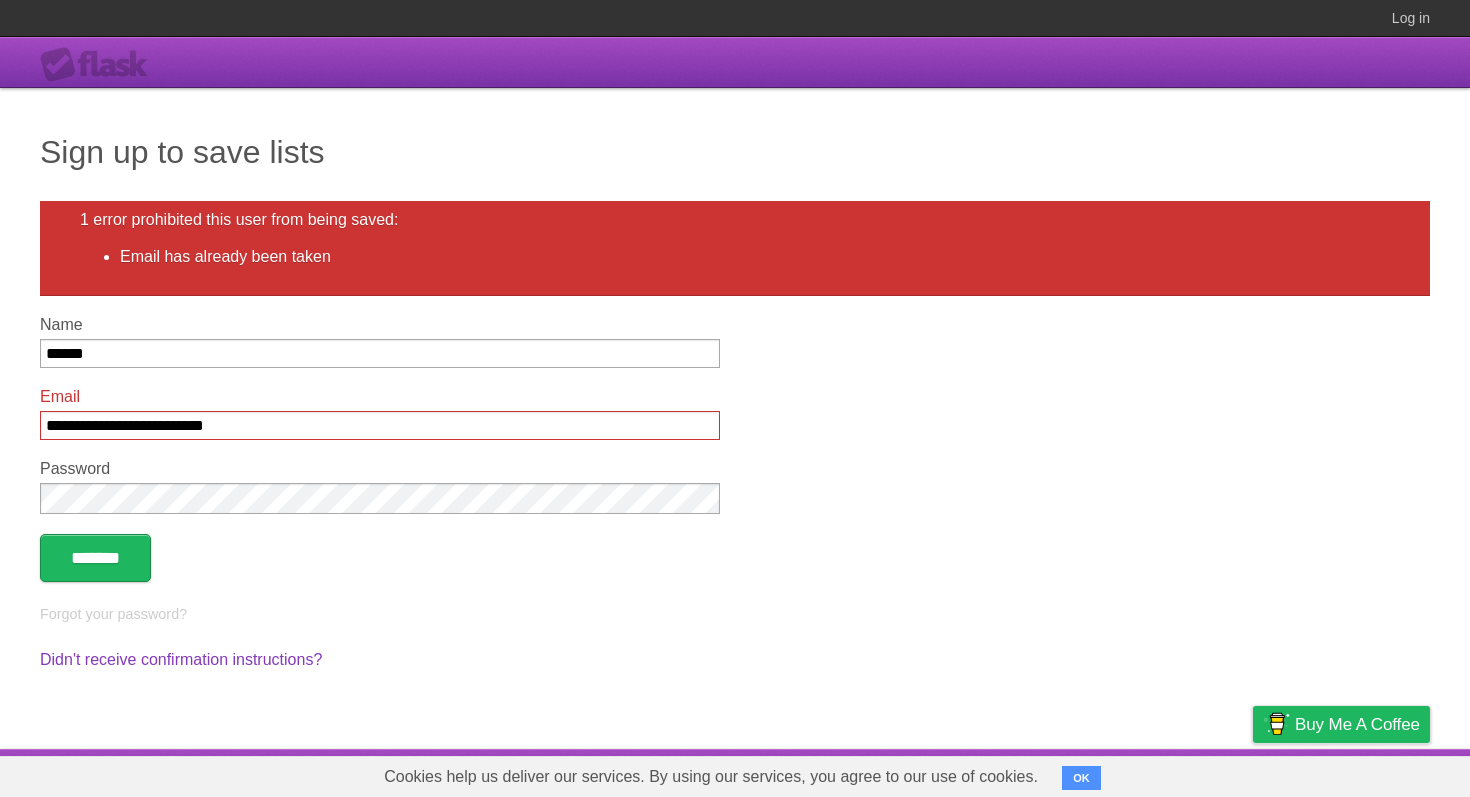scroll, scrollTop: 0, scrollLeft: 0, axis: both 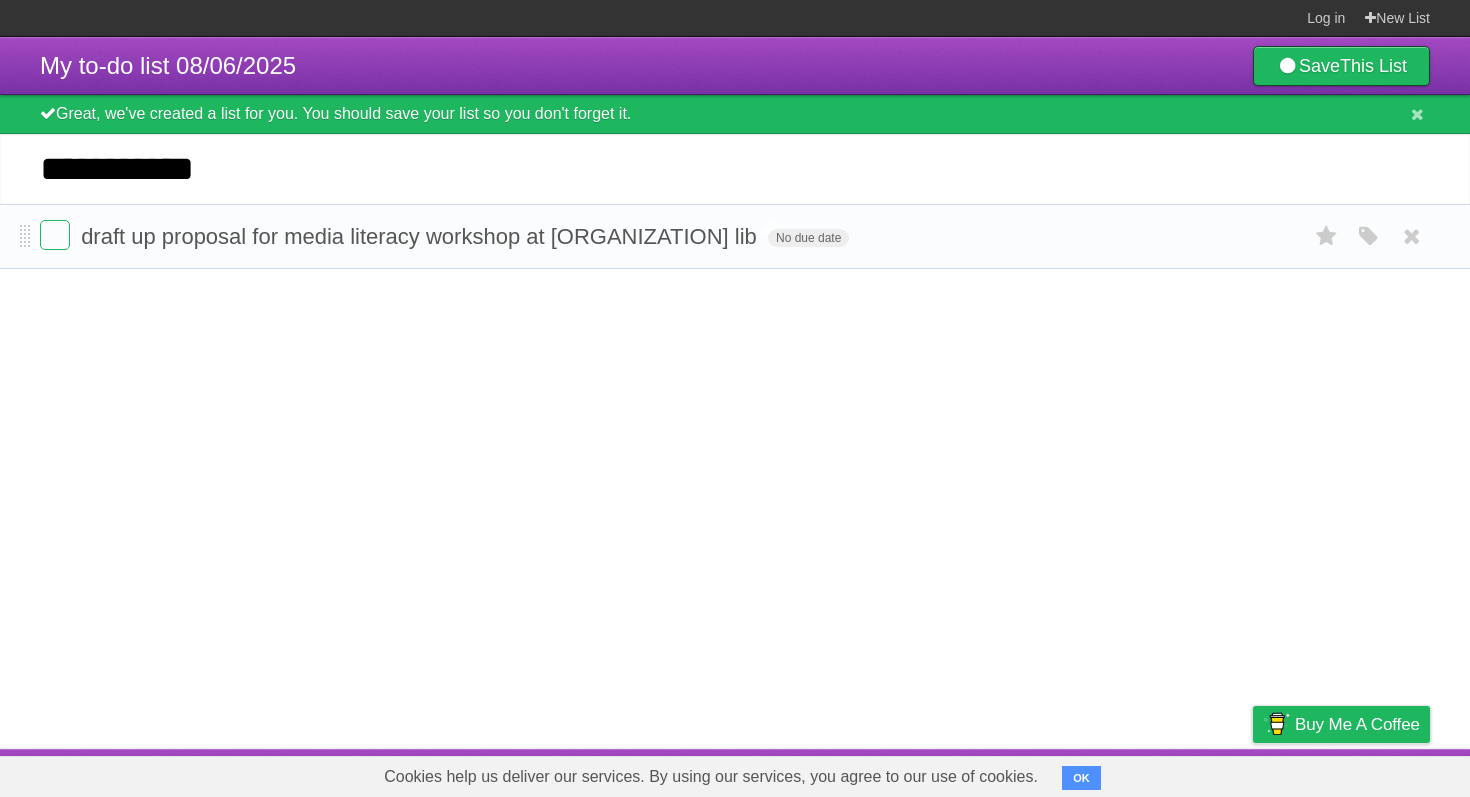 click on "*********" at bounding box center (0, 0) 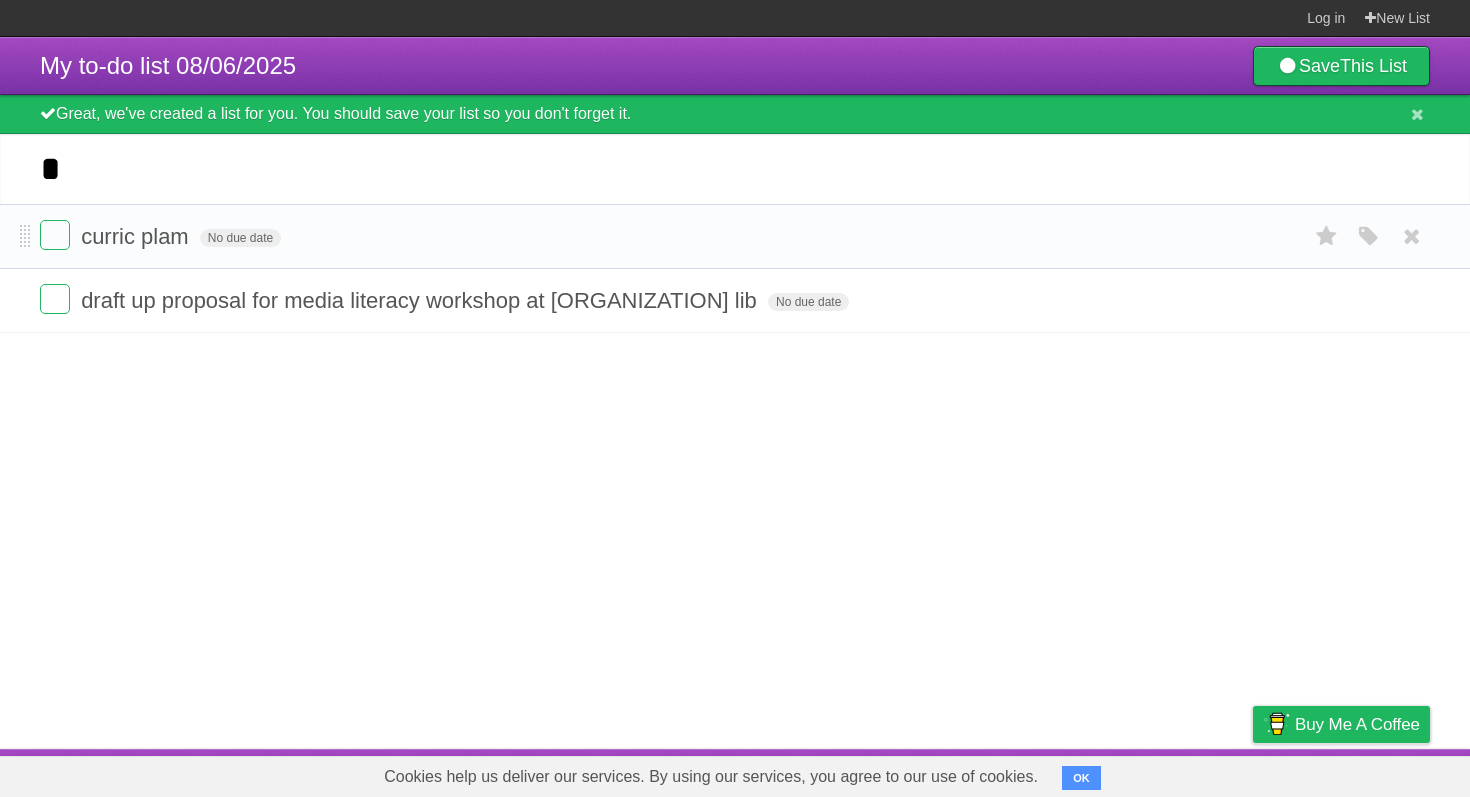 type on "*" 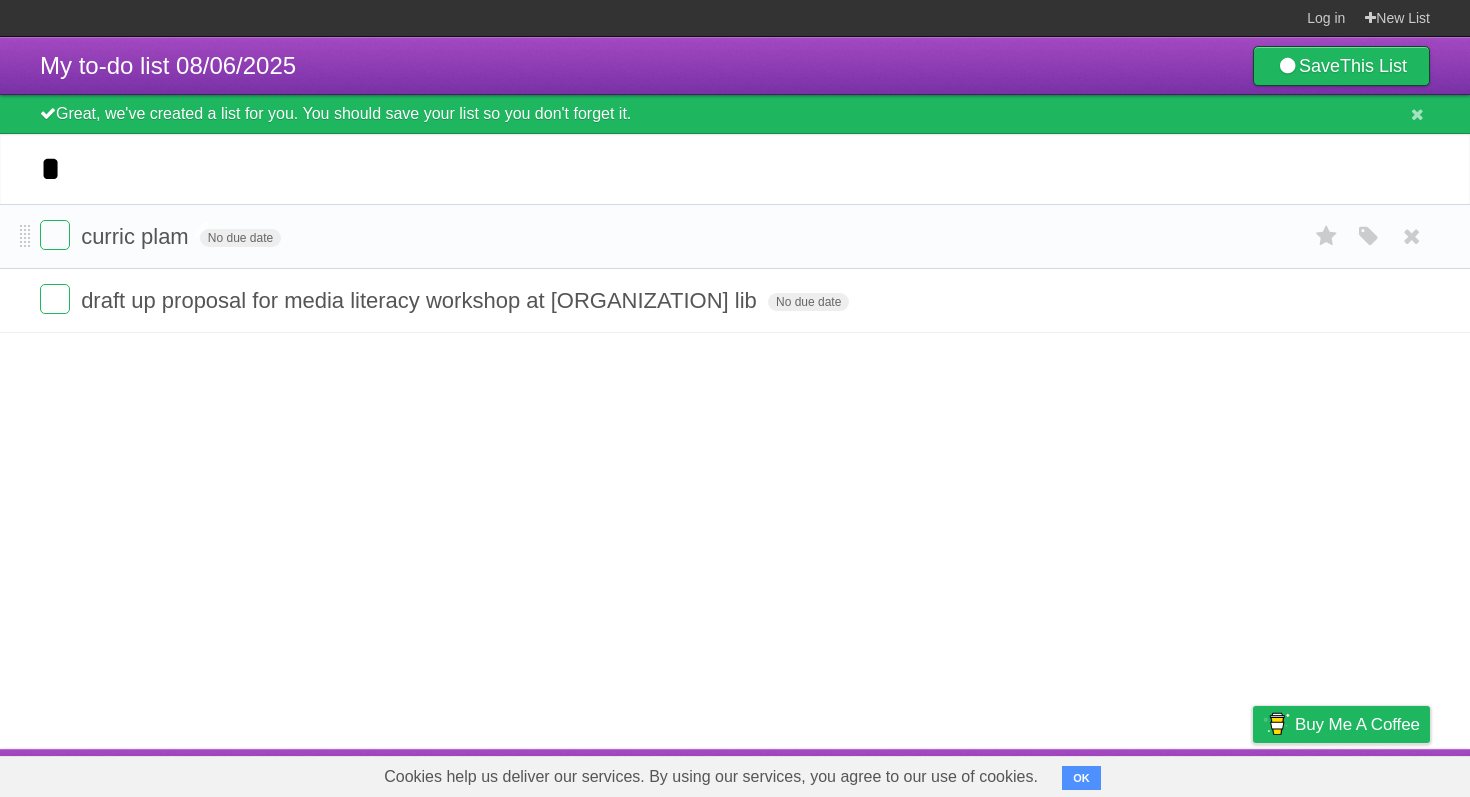 click on "curric plam" at bounding box center (137, 236) 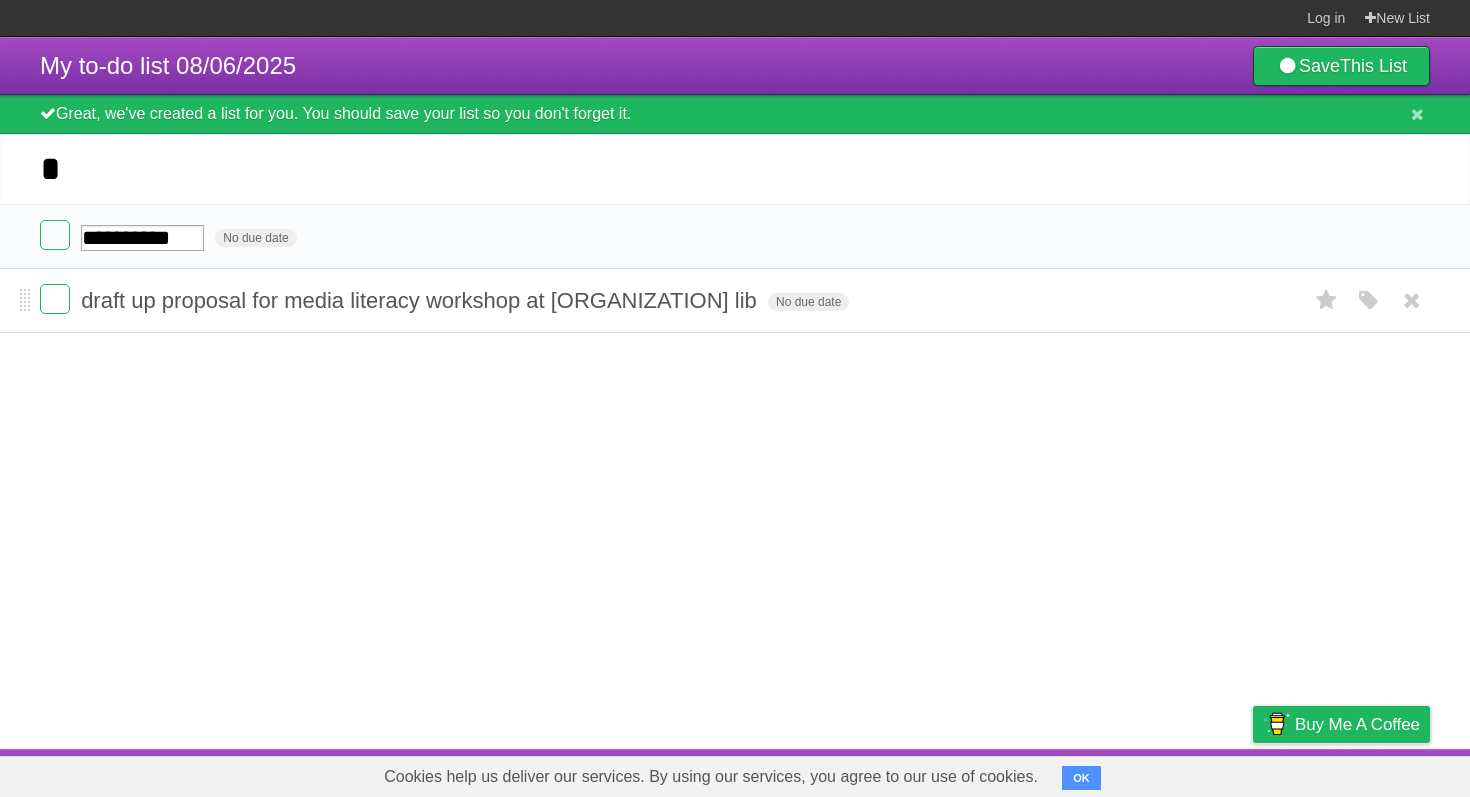type on "**********" 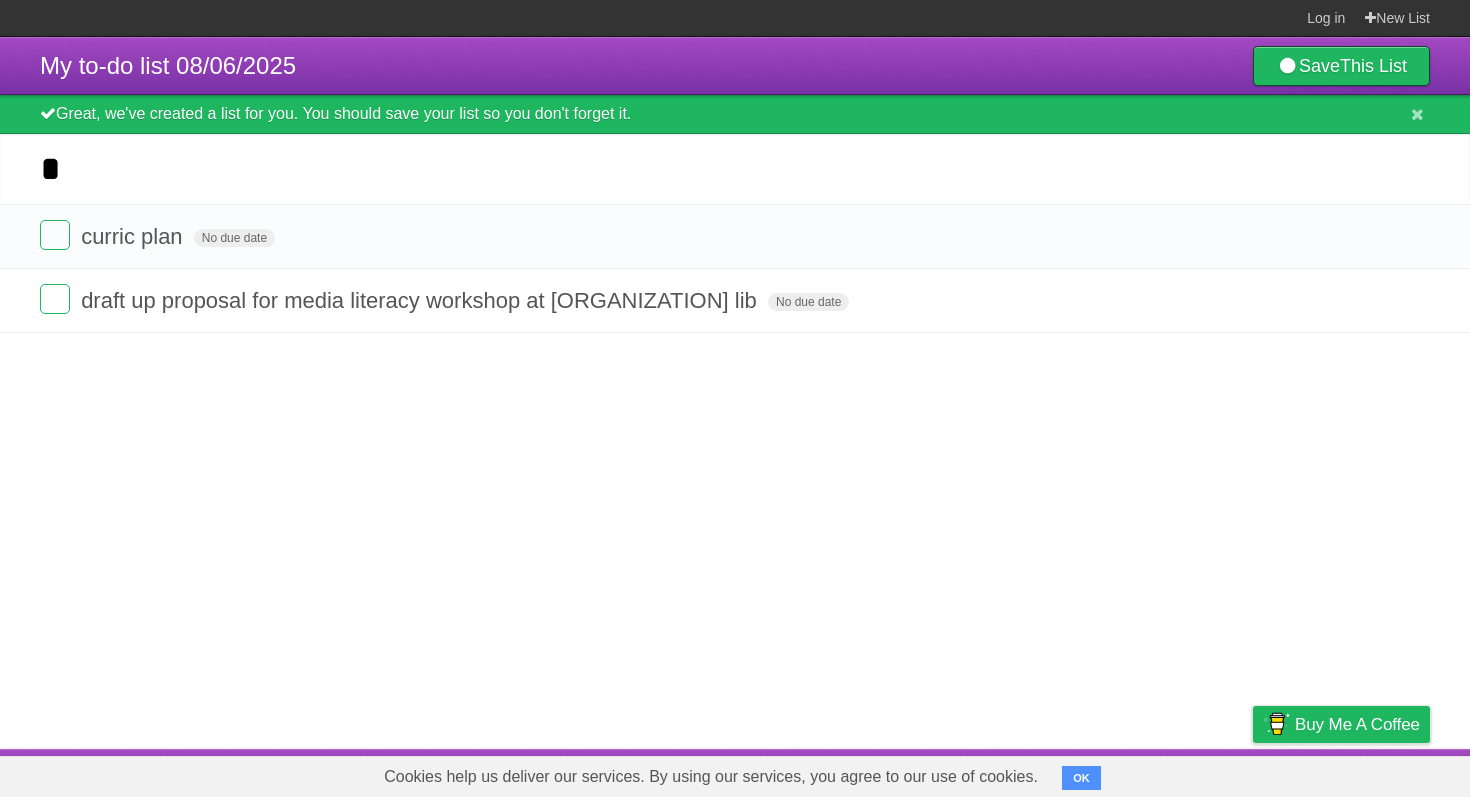click on "*" at bounding box center [735, 169] 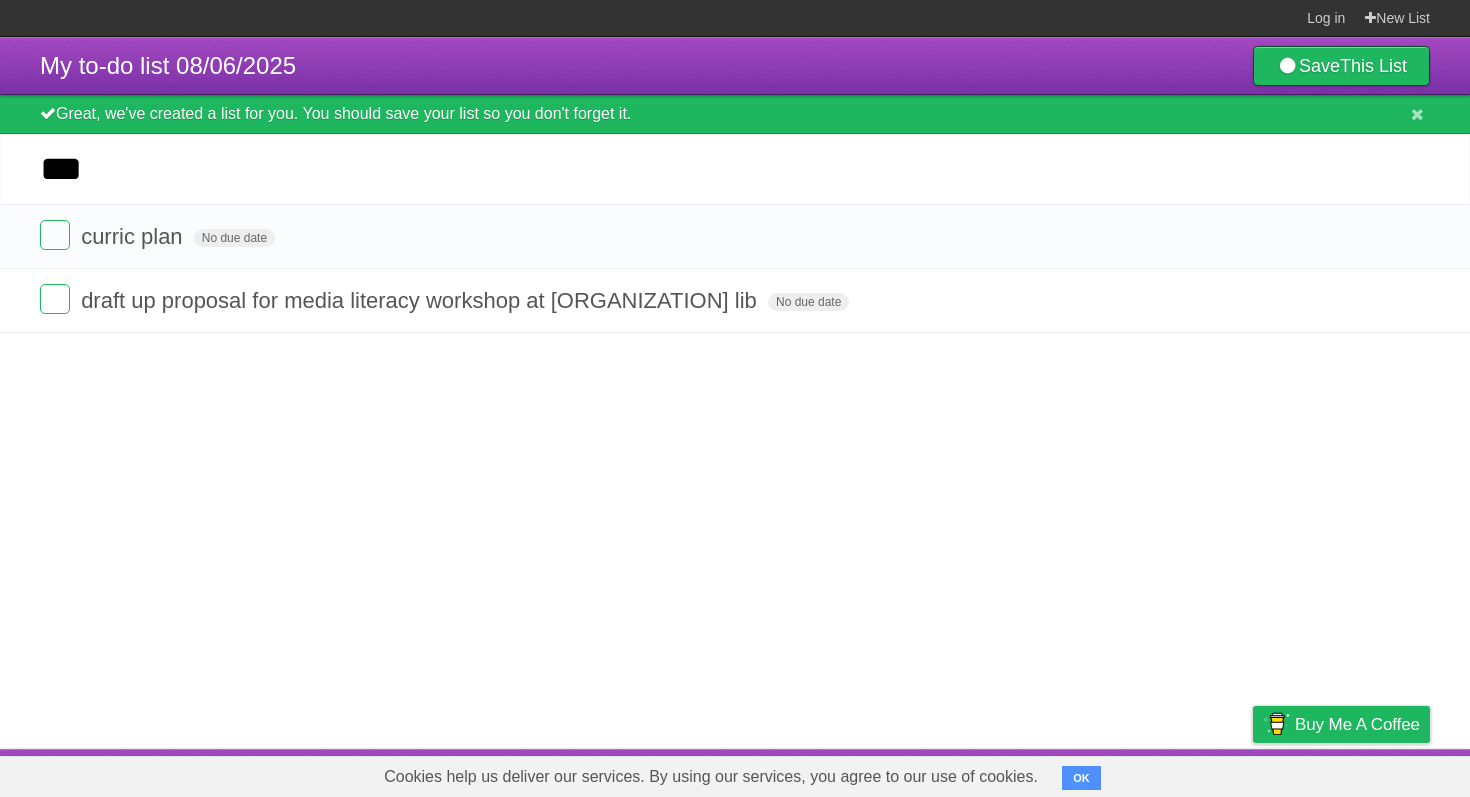 type on "***" 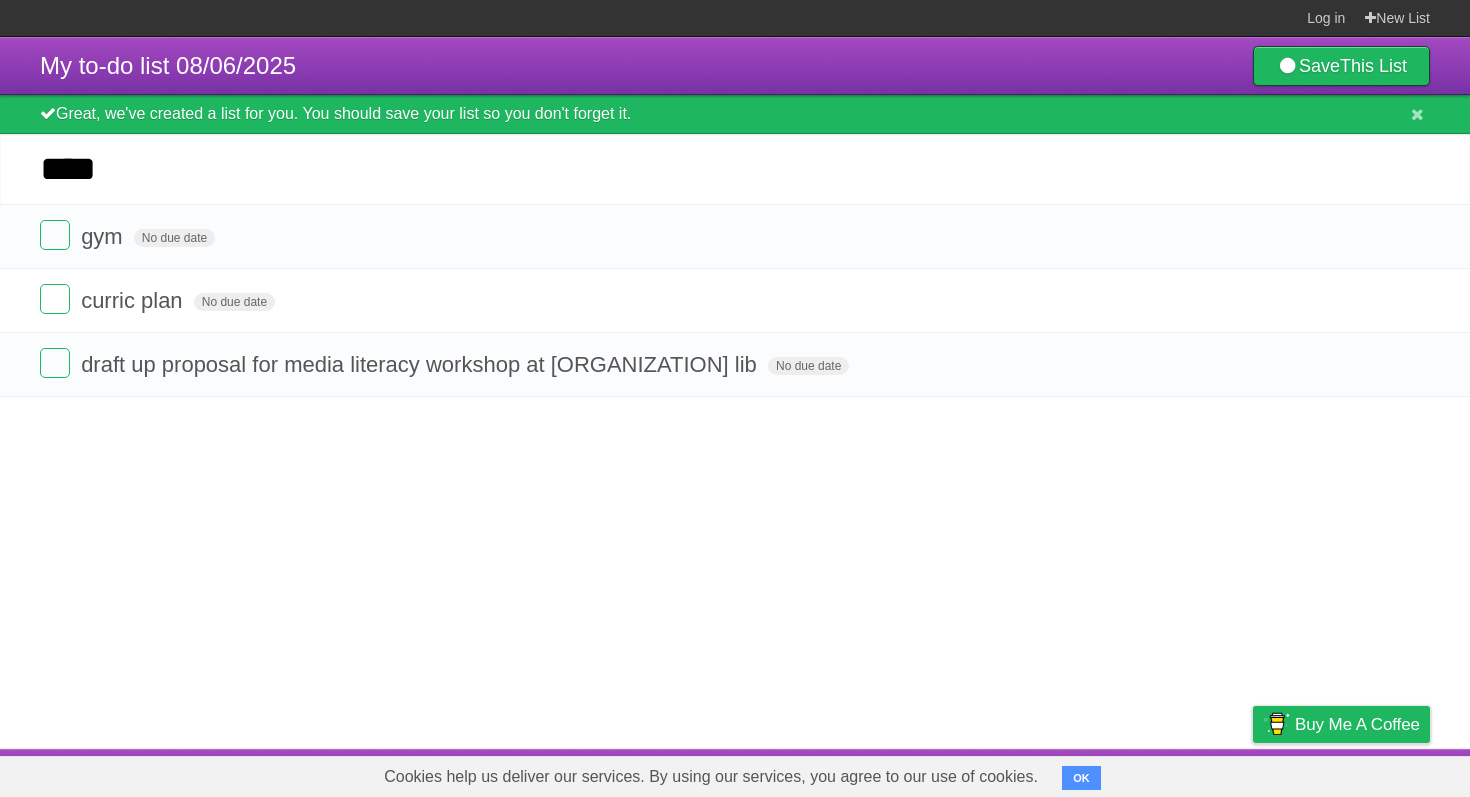 type on "*****" 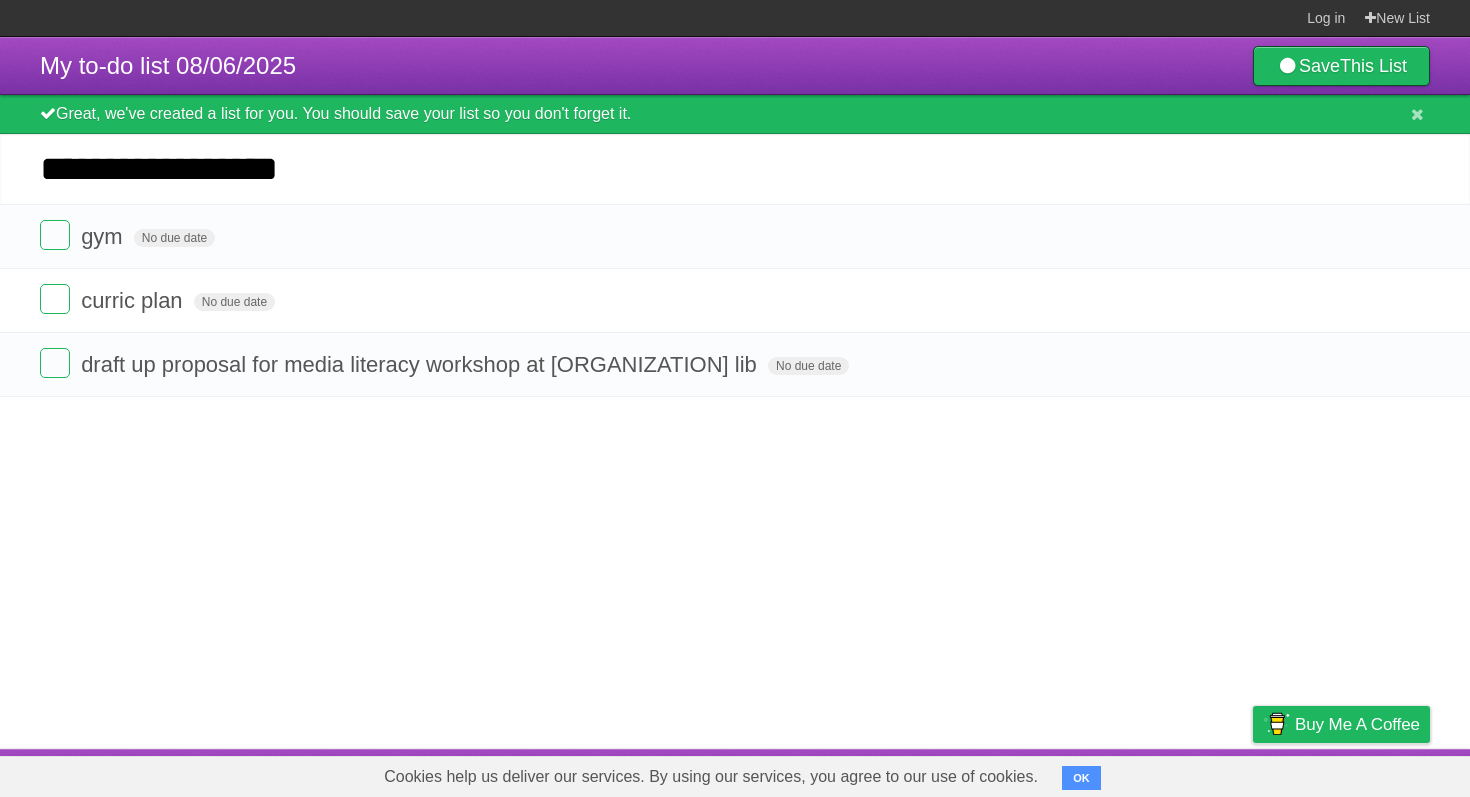 type on "**********" 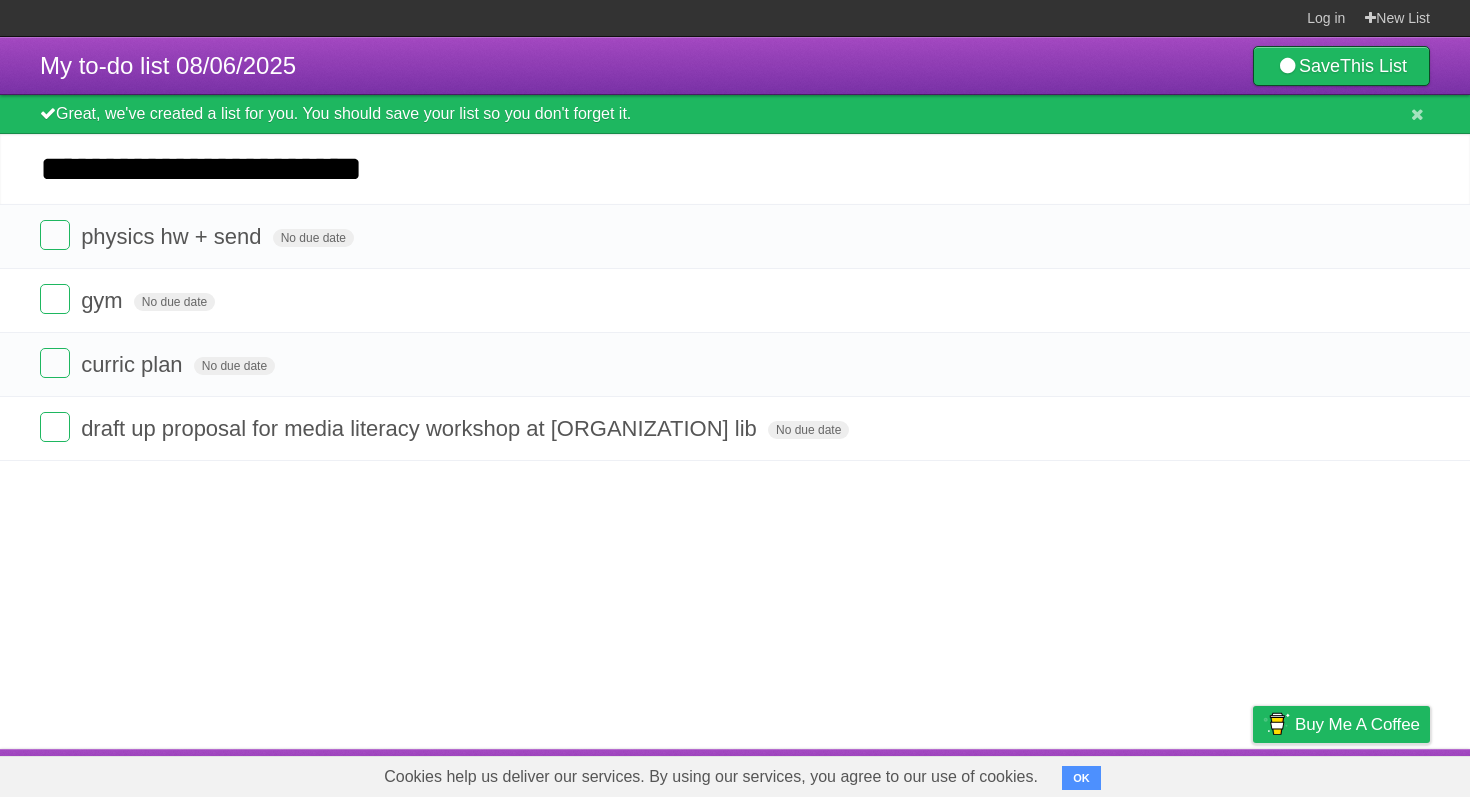 type on "**********" 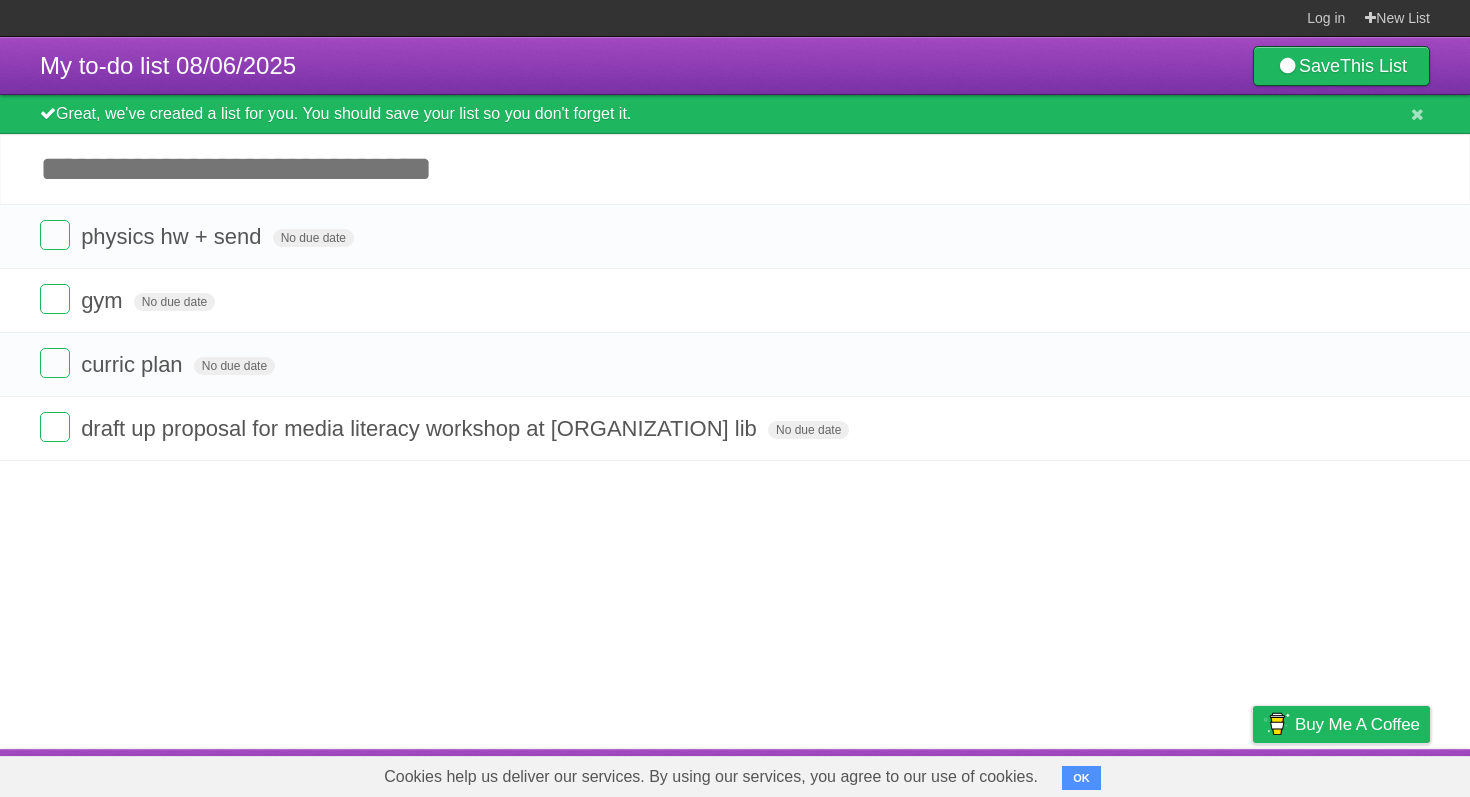 click on "*********" at bounding box center (0, 0) 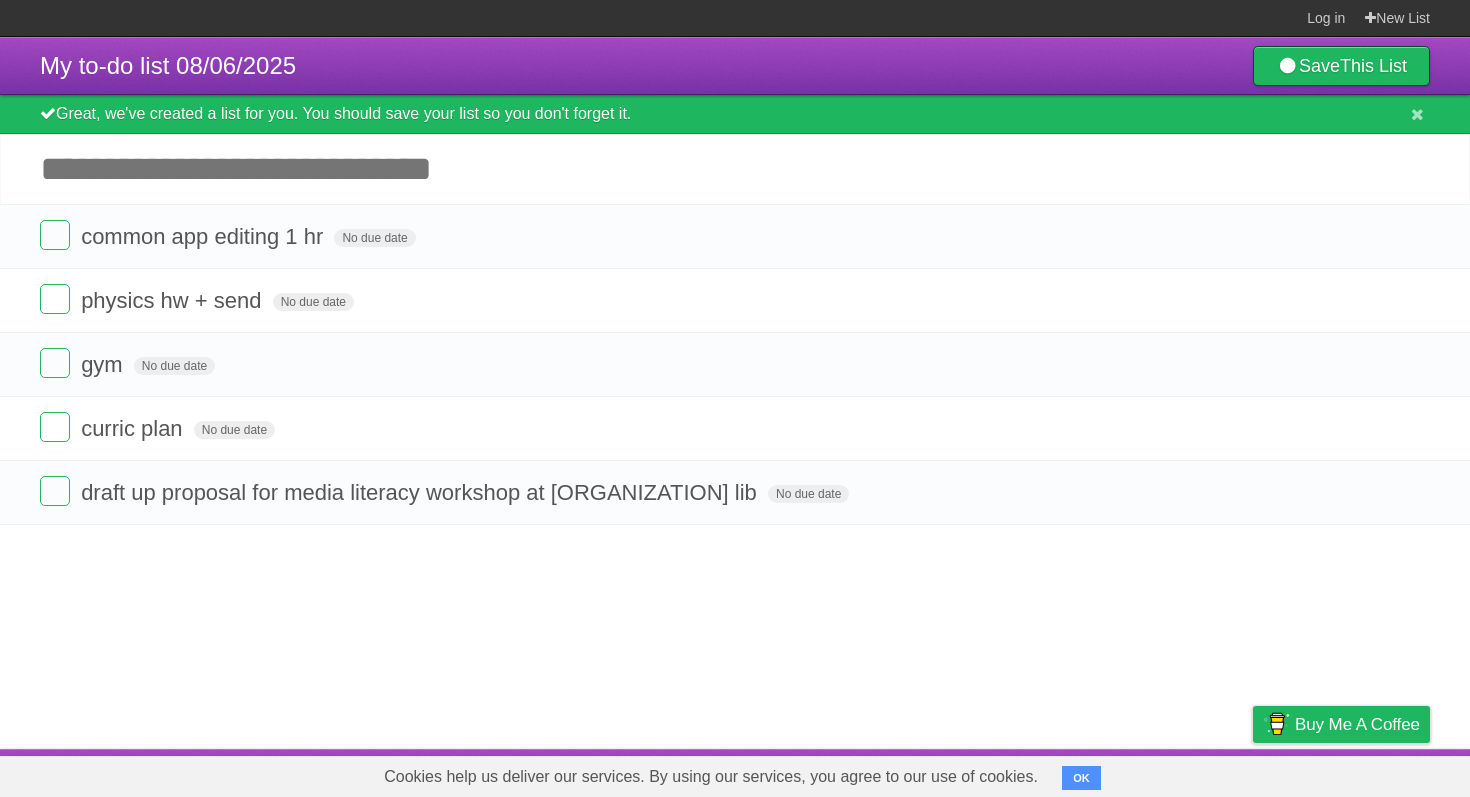 click on "Add another task" at bounding box center (735, 169) 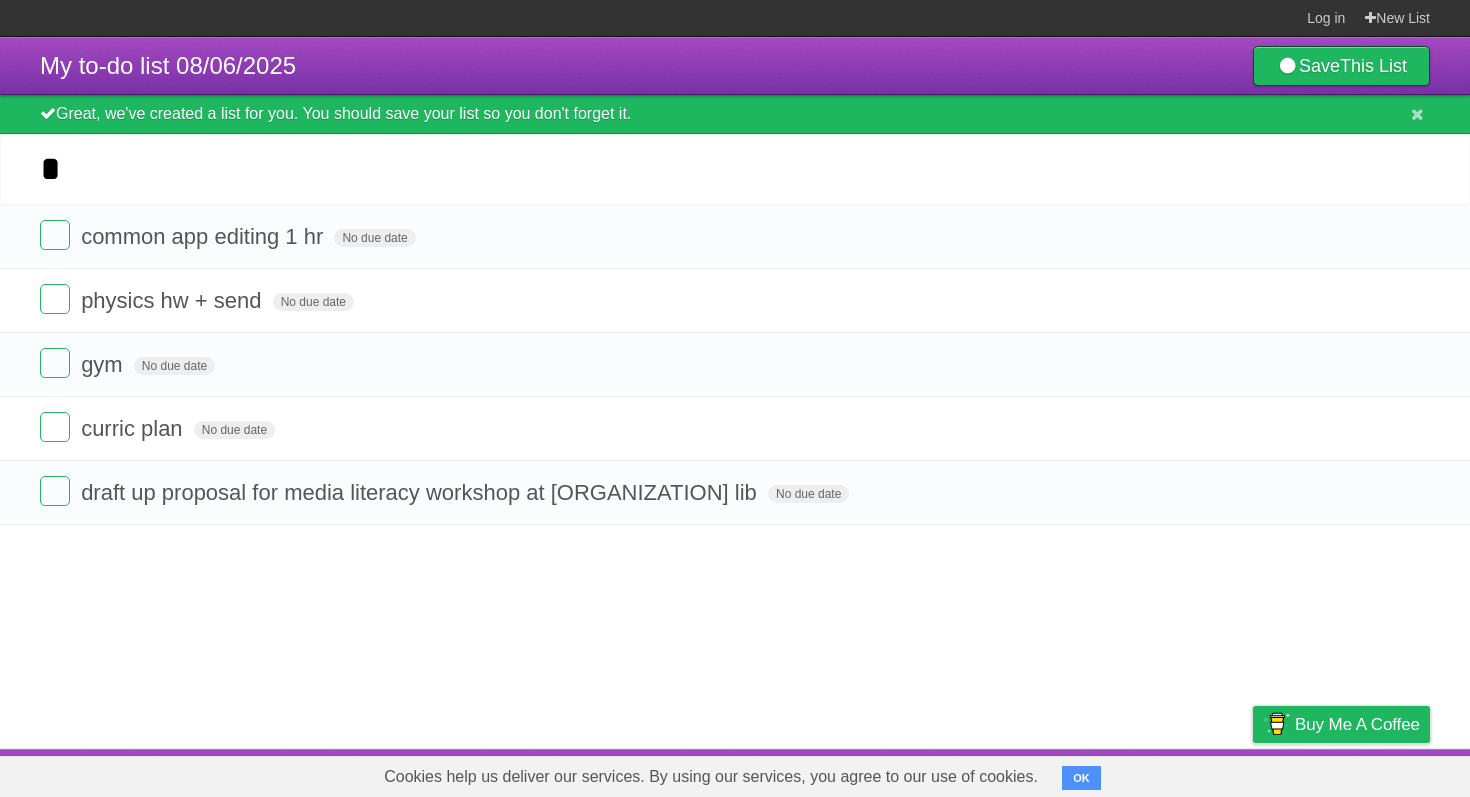 type on "**" 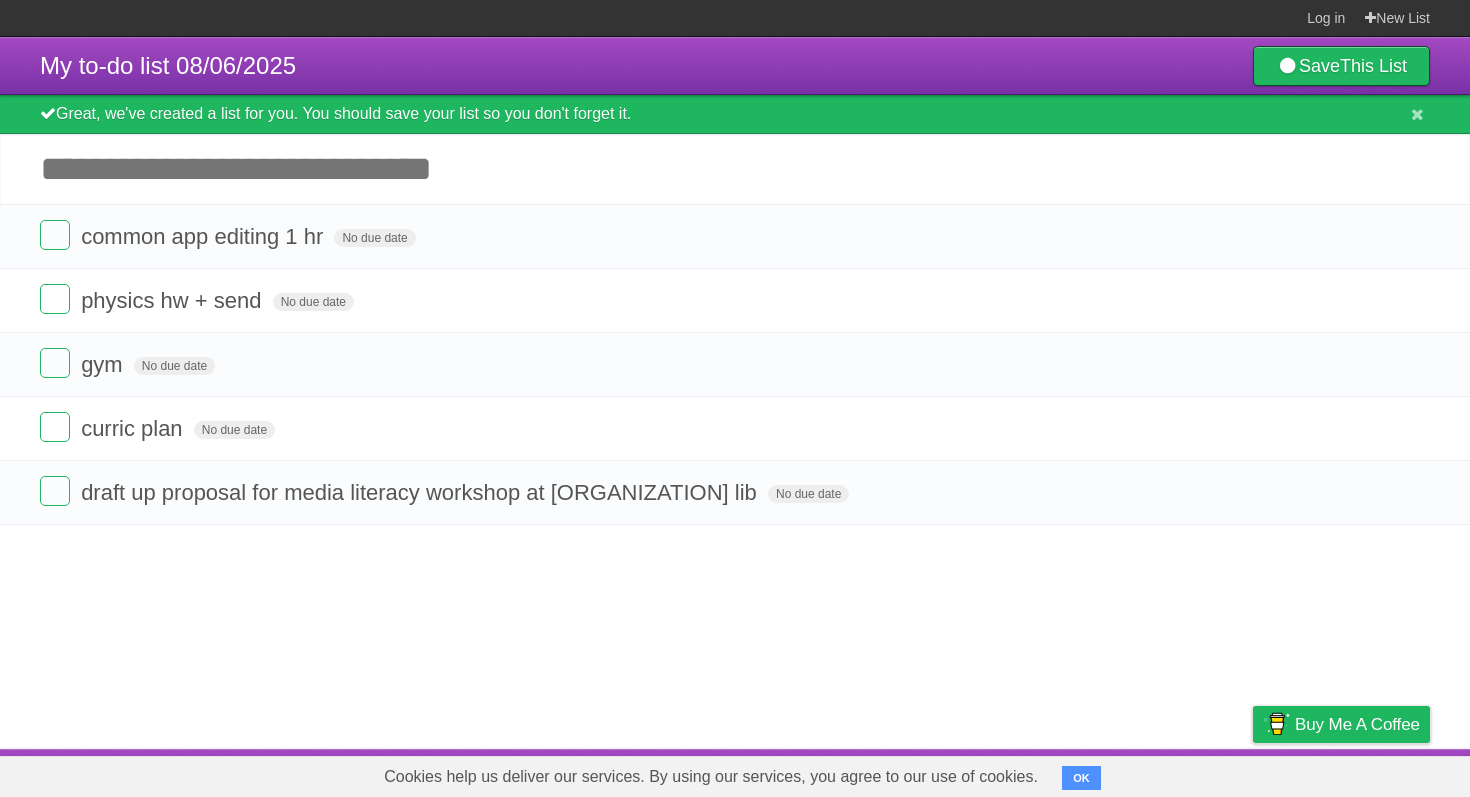 type on "*" 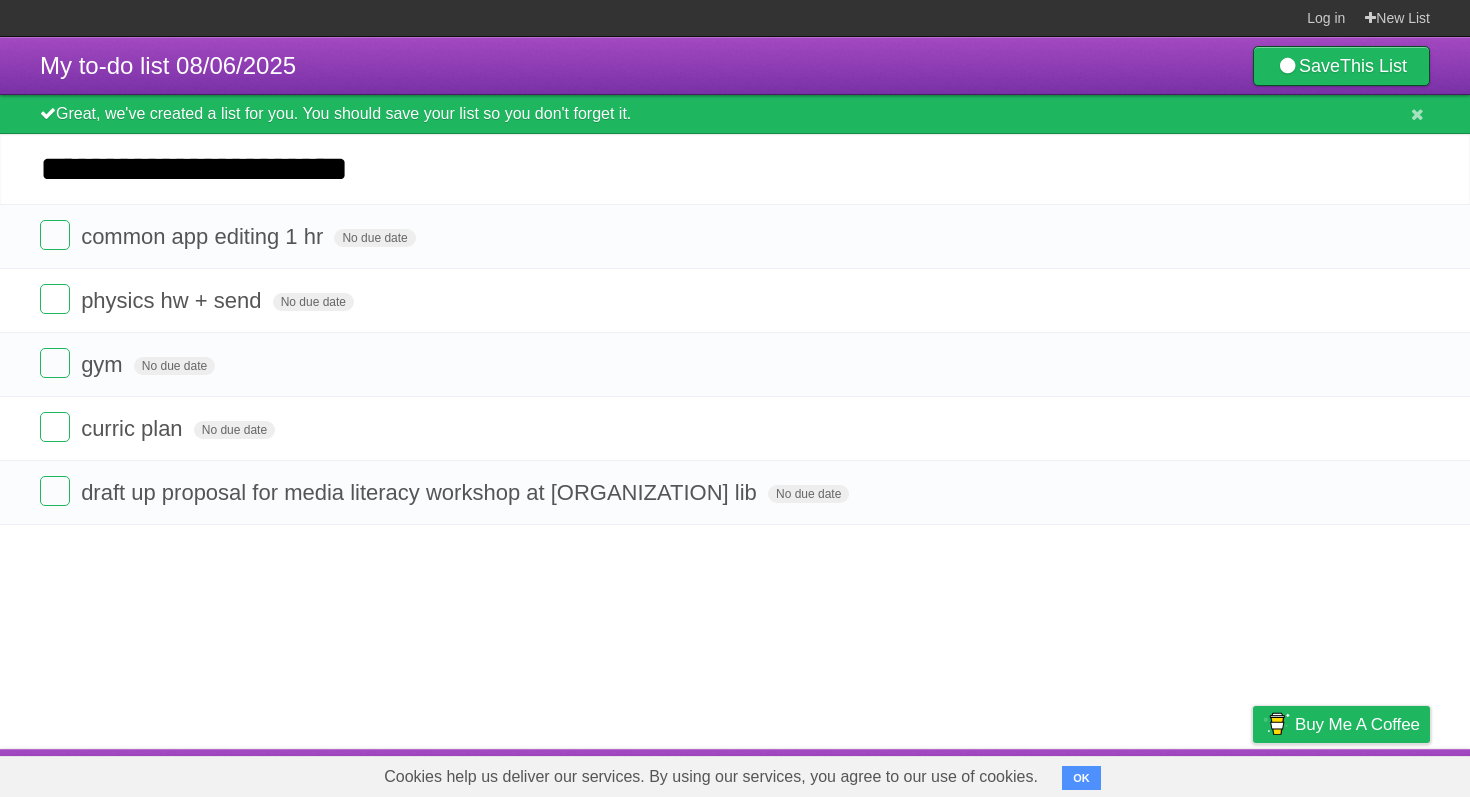 type on "**********" 